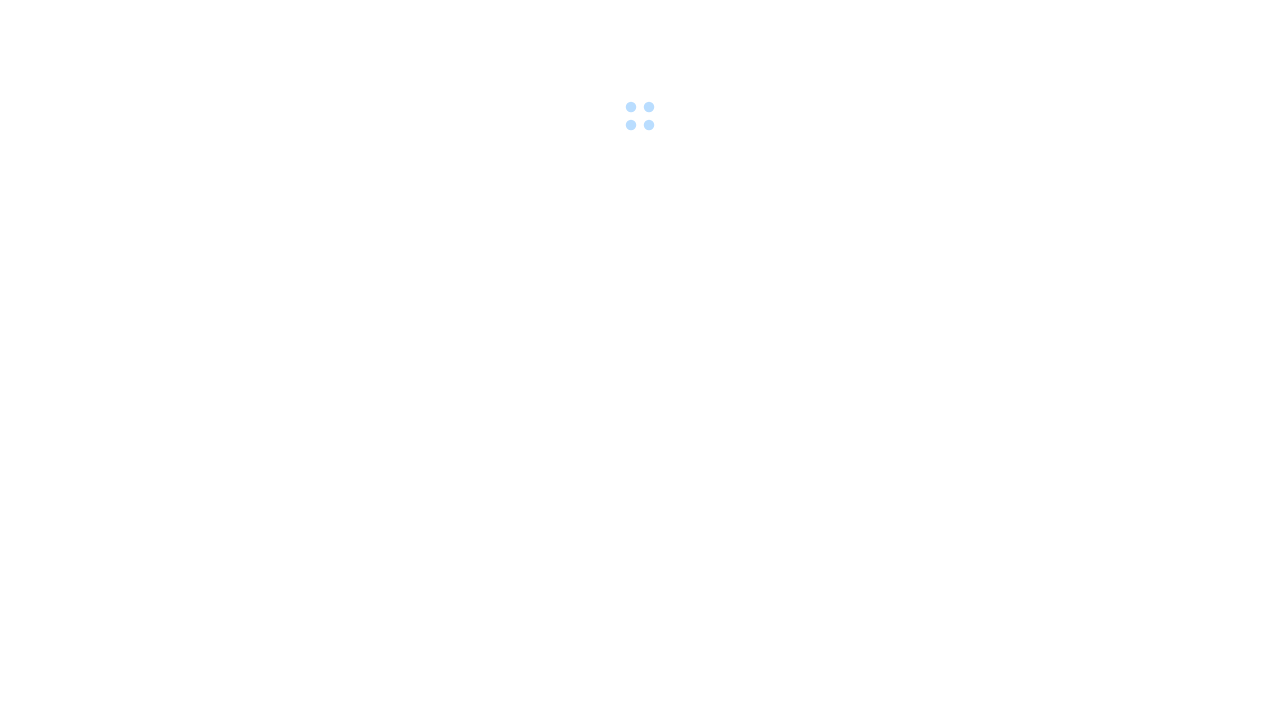 scroll, scrollTop: 0, scrollLeft: 0, axis: both 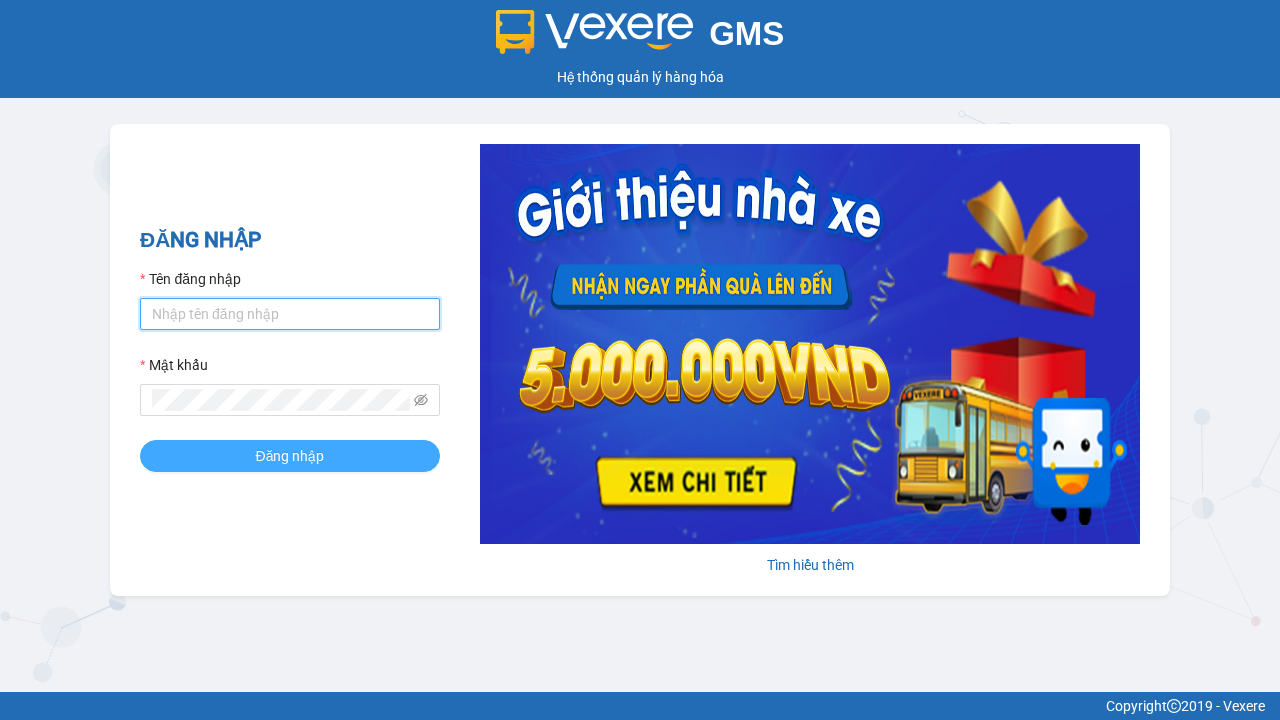 click on "Tên đăng nhập" at bounding box center [290, 314] 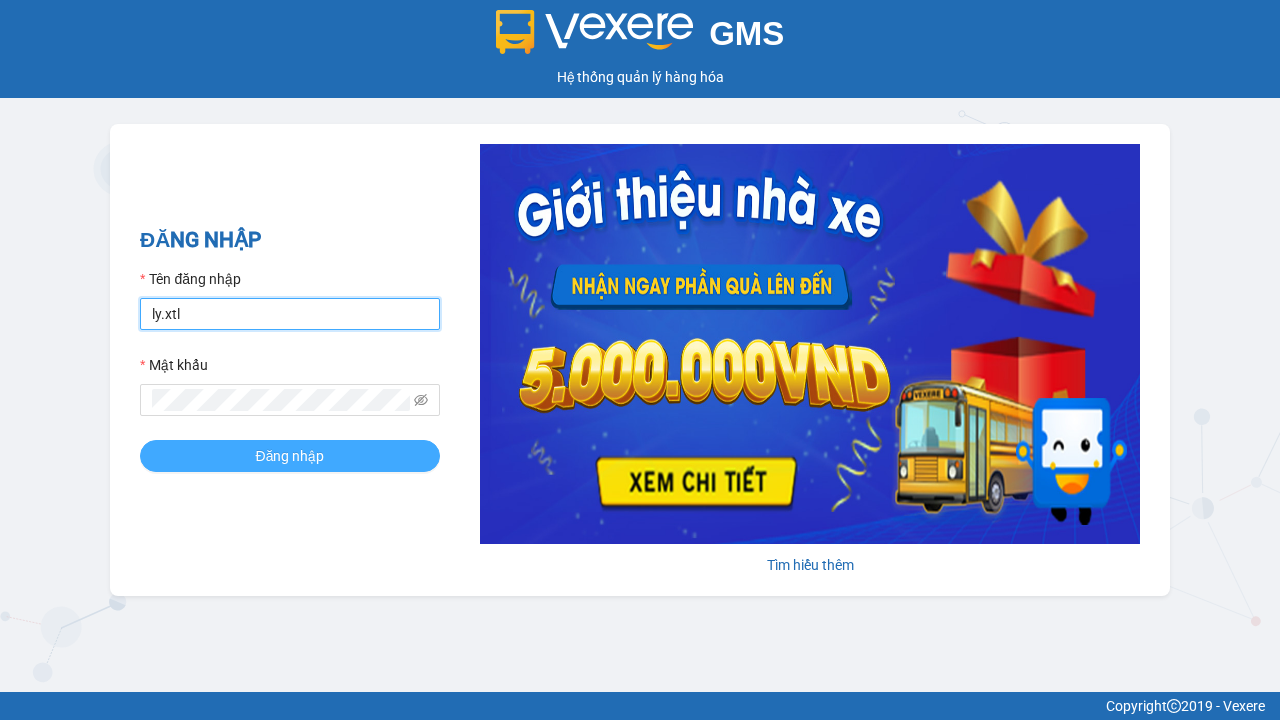 type on "ly.xtl" 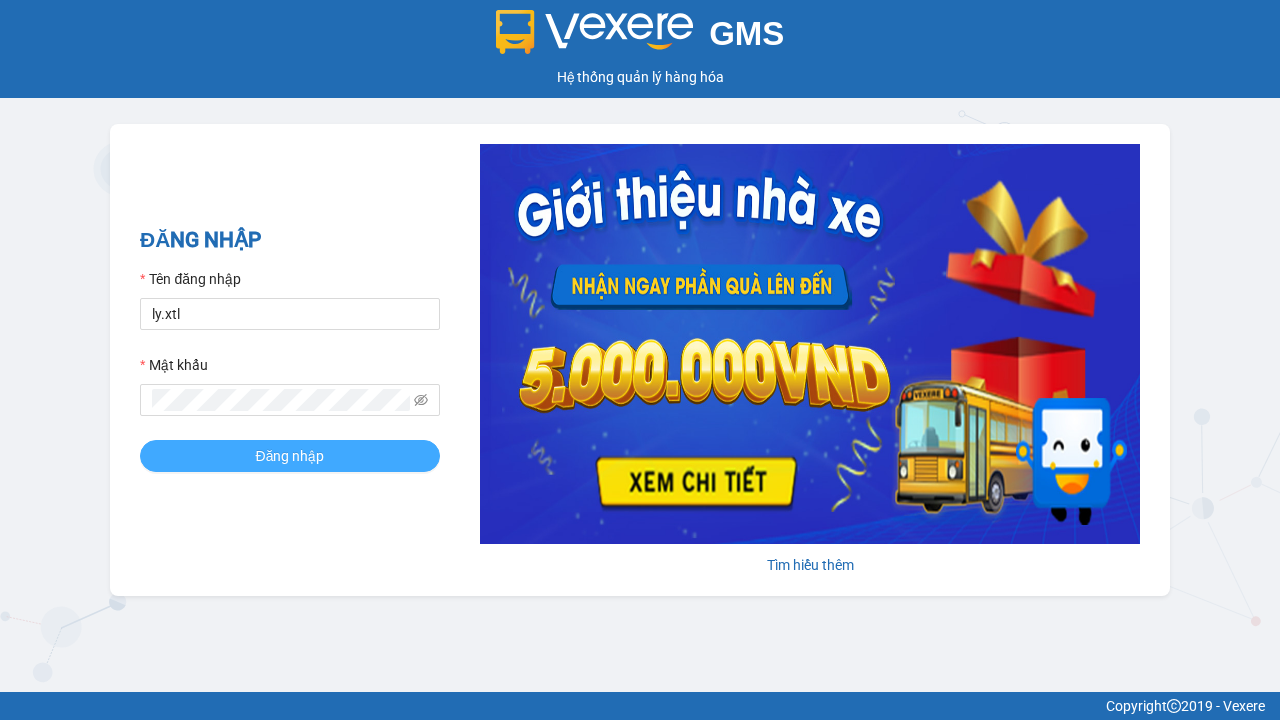 click on "Đăng nhập" at bounding box center [290, 456] 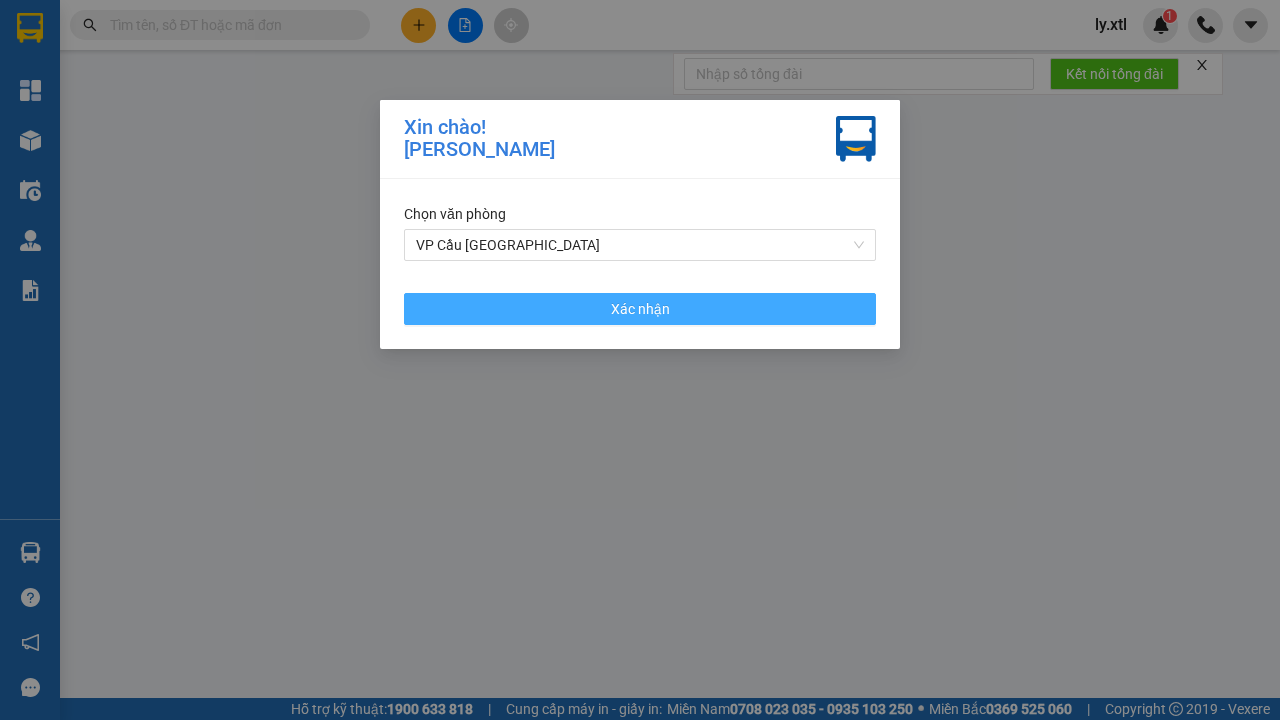 click on "VP Cầu [GEOGRAPHIC_DATA]" at bounding box center (640, 245) 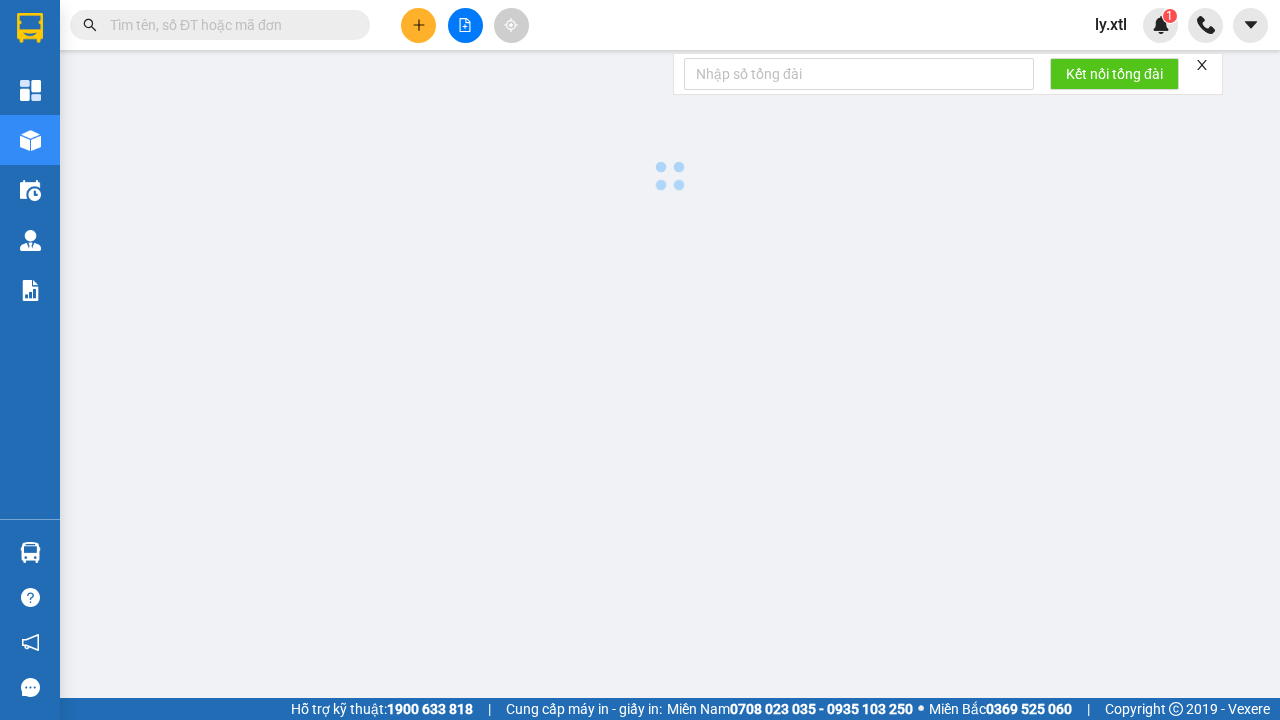 click 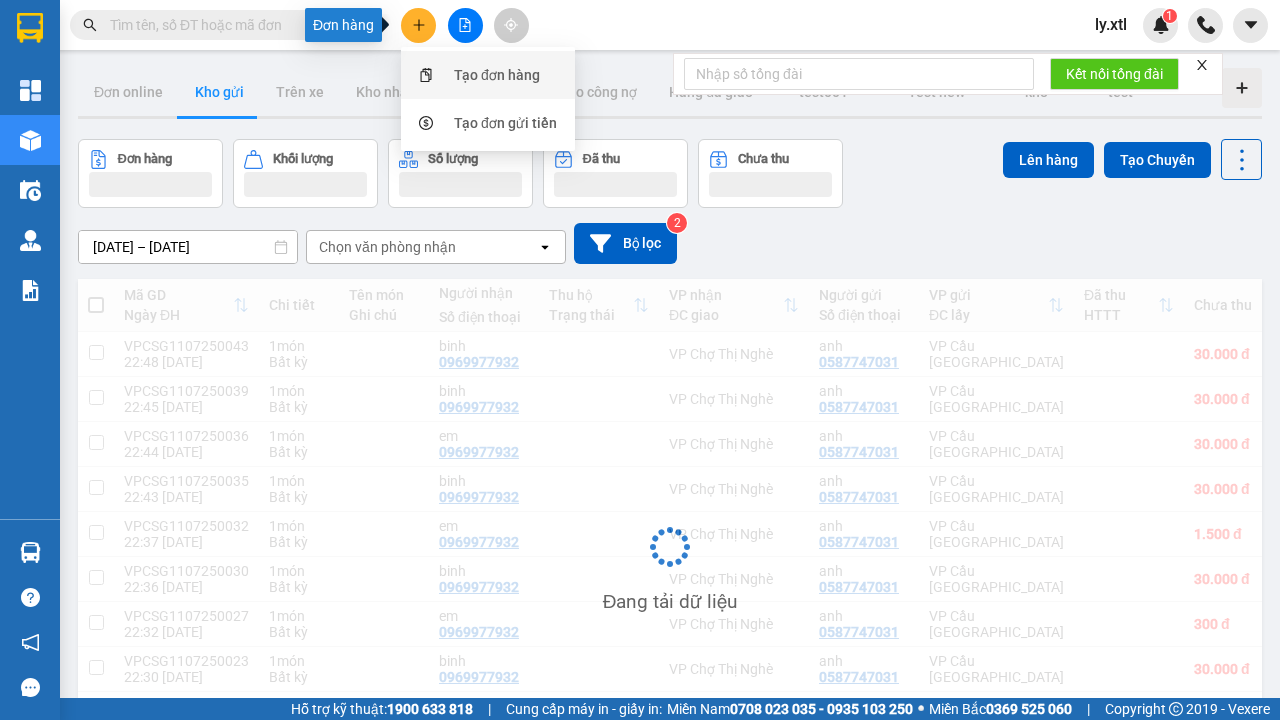 click on "Tạo đơn hàng" at bounding box center [497, 75] 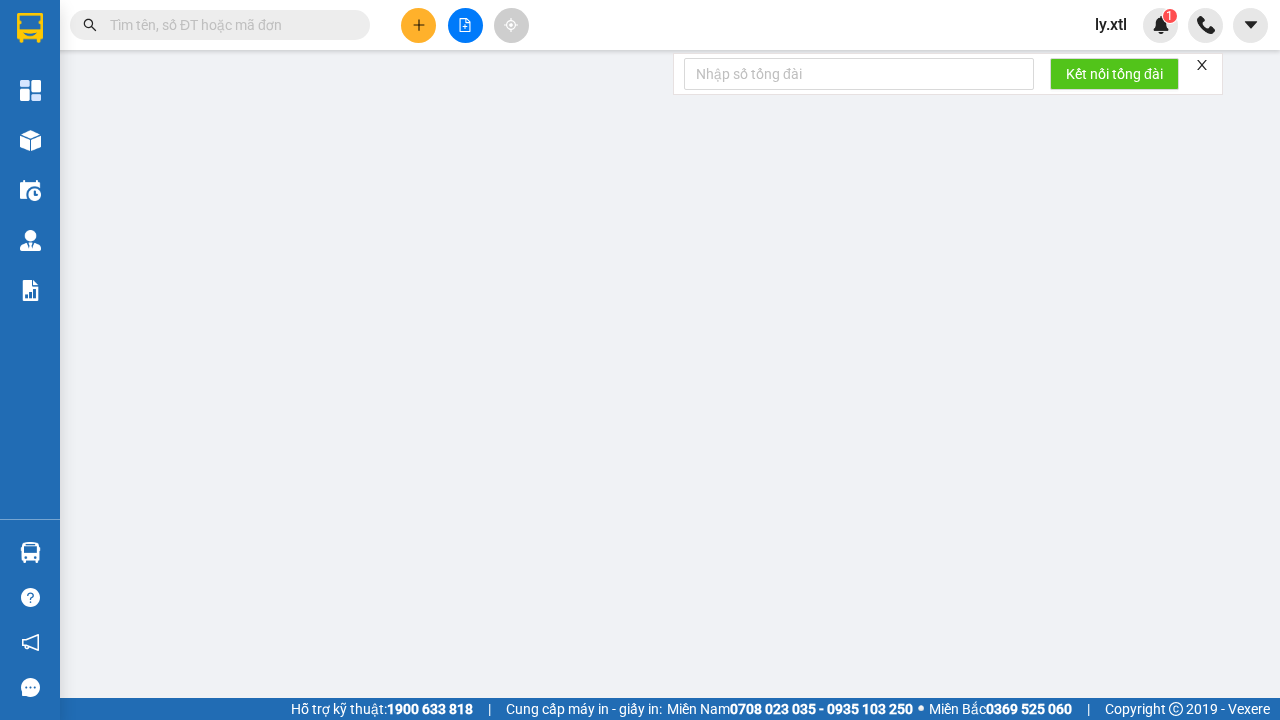 click on "SĐT Người Gửi" at bounding box center [174, 277] 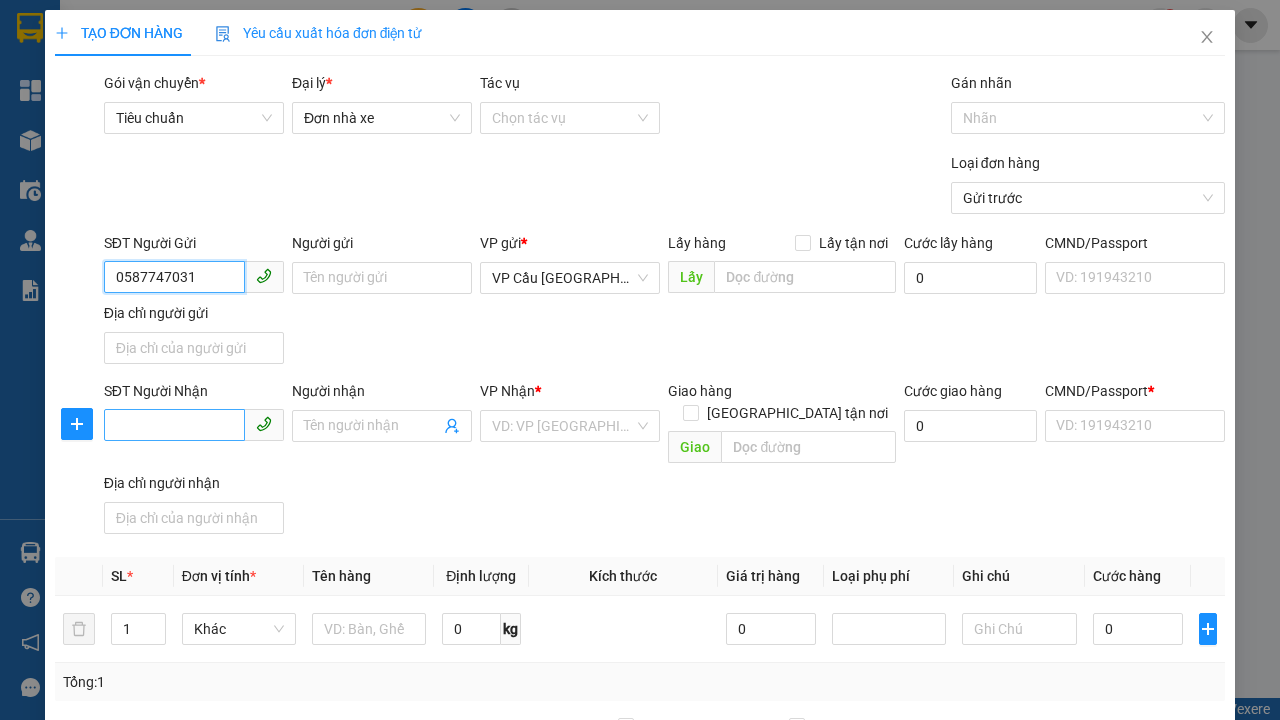 type on "0587747031" 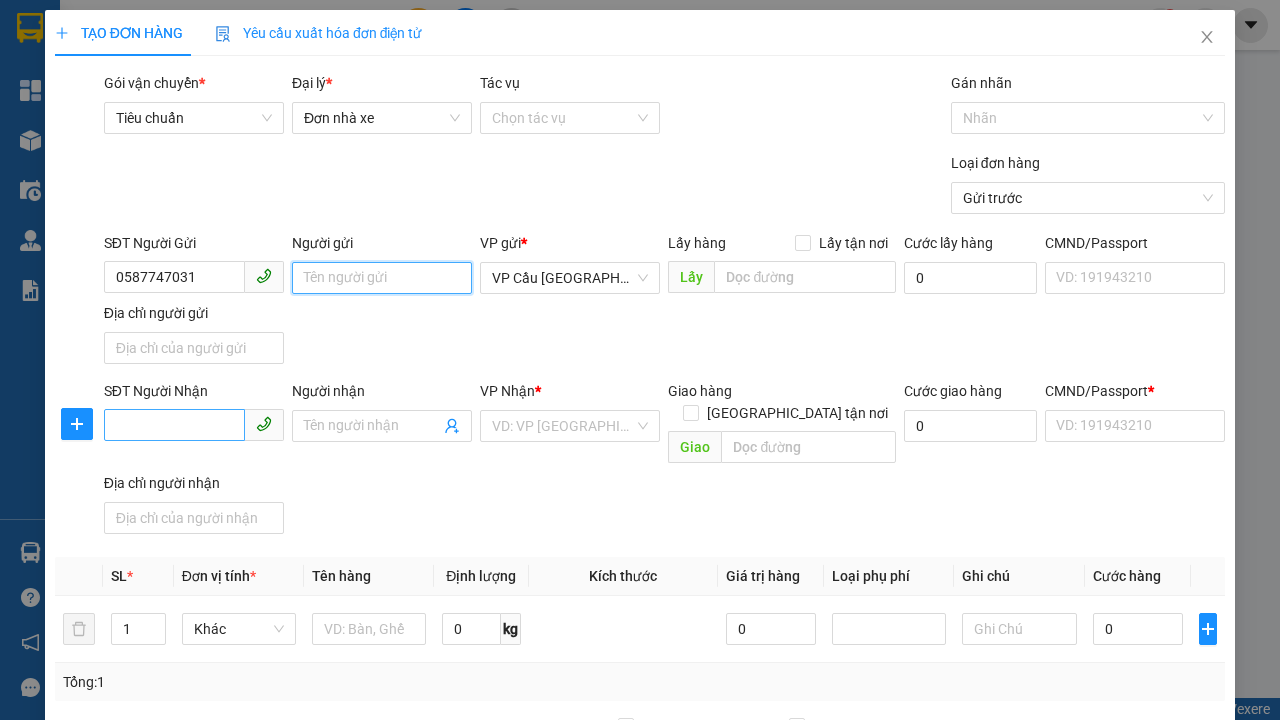 click on "Người gửi" at bounding box center (382, 278) 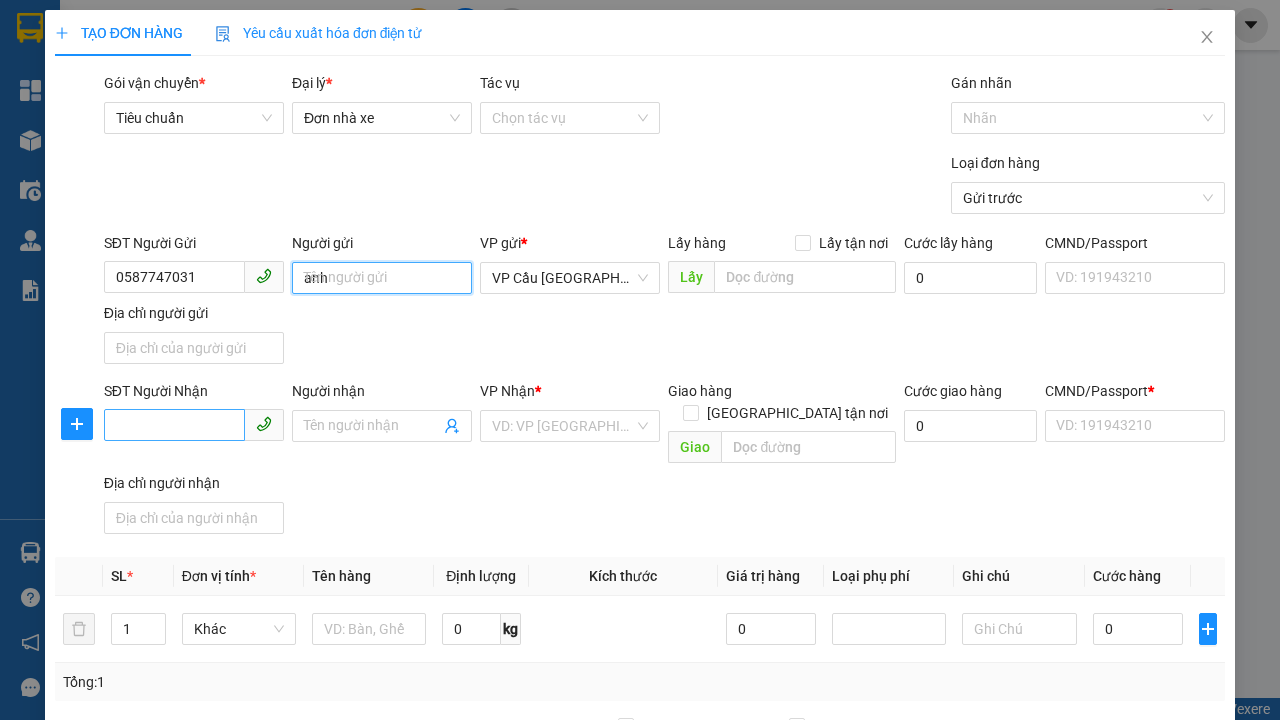 click on "VP Cầu [GEOGRAPHIC_DATA]" at bounding box center (570, 278) 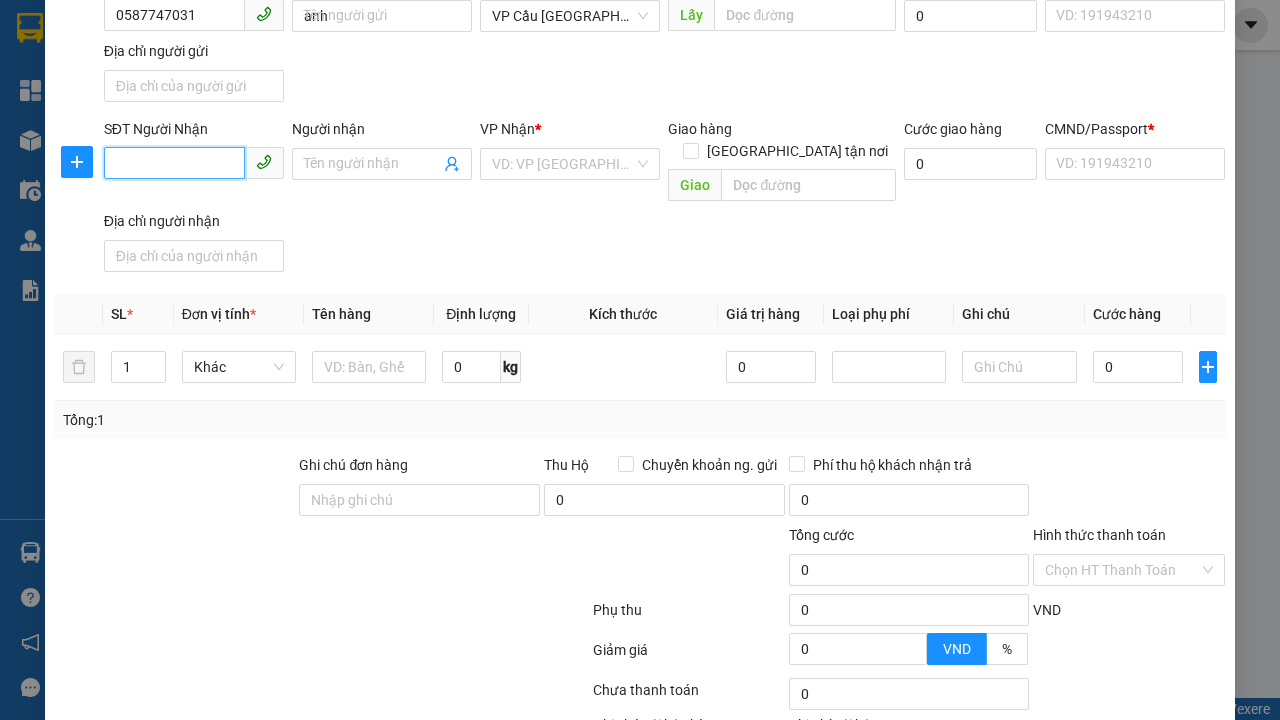 click on "SĐT Người Nhận" at bounding box center [174, 163] 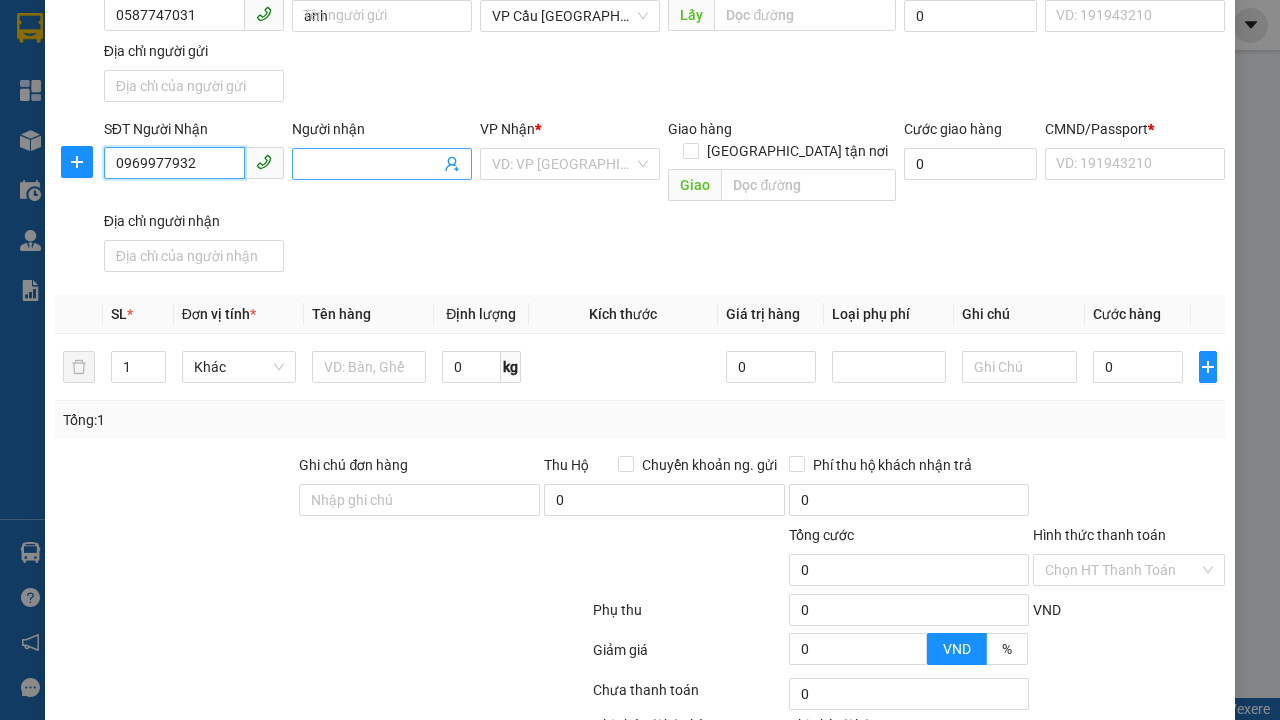 type on "0969977932" 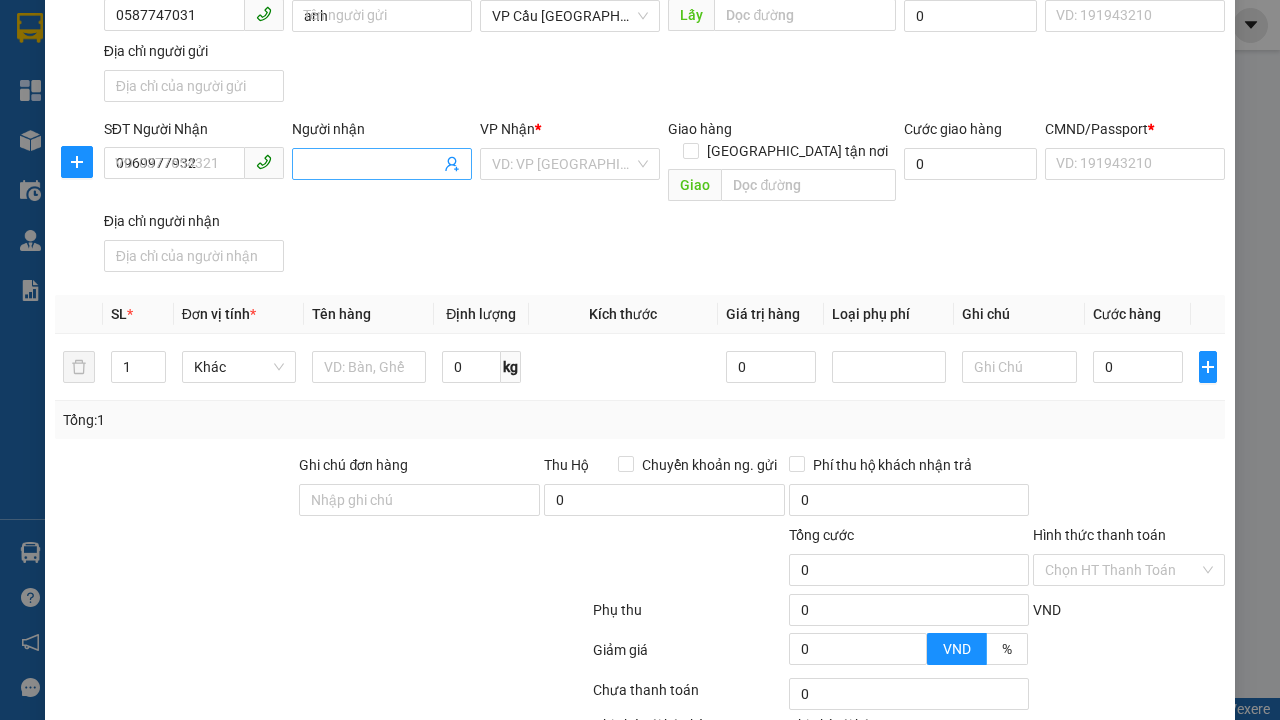 click on "Người nhận" at bounding box center [372, 164] 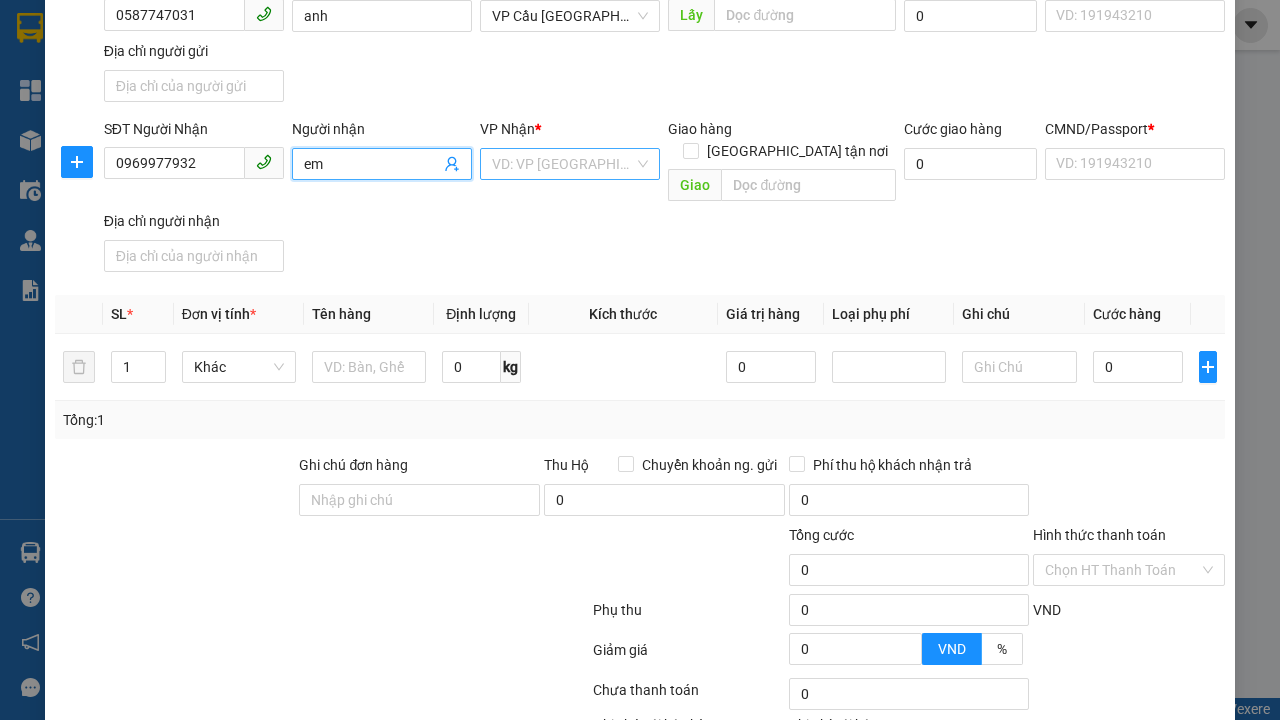 type on "em" 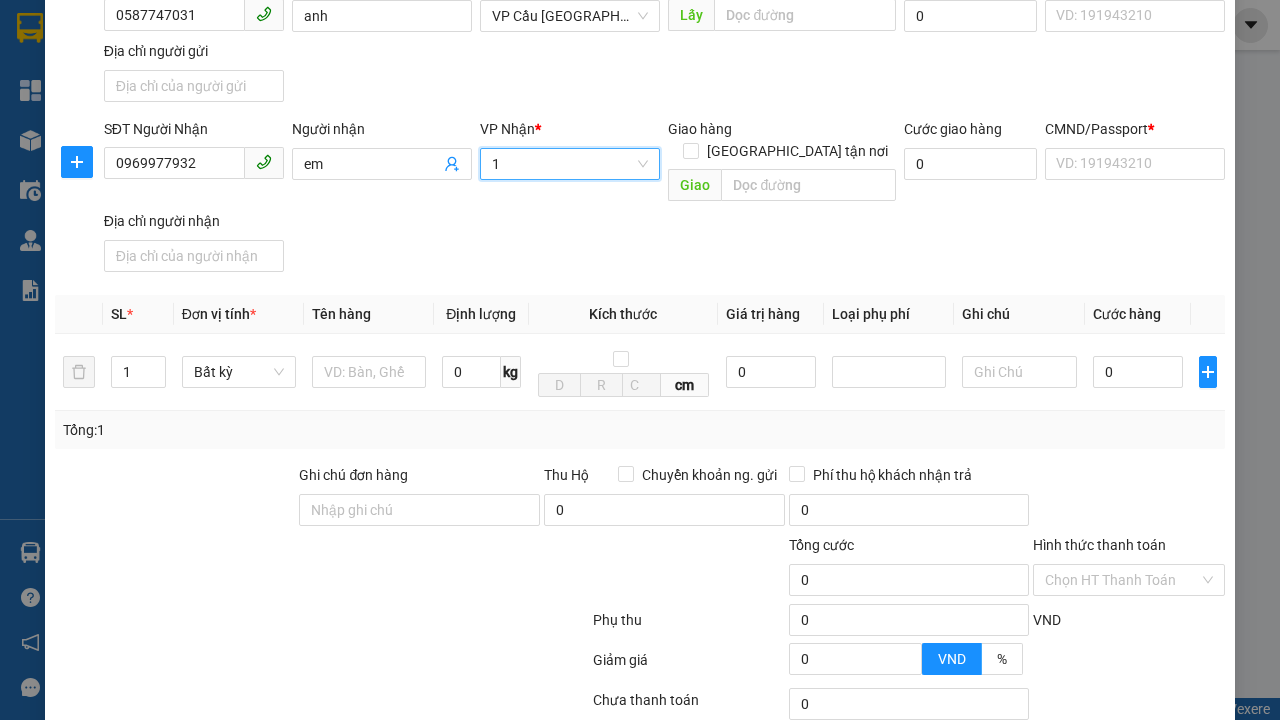 type on "1" 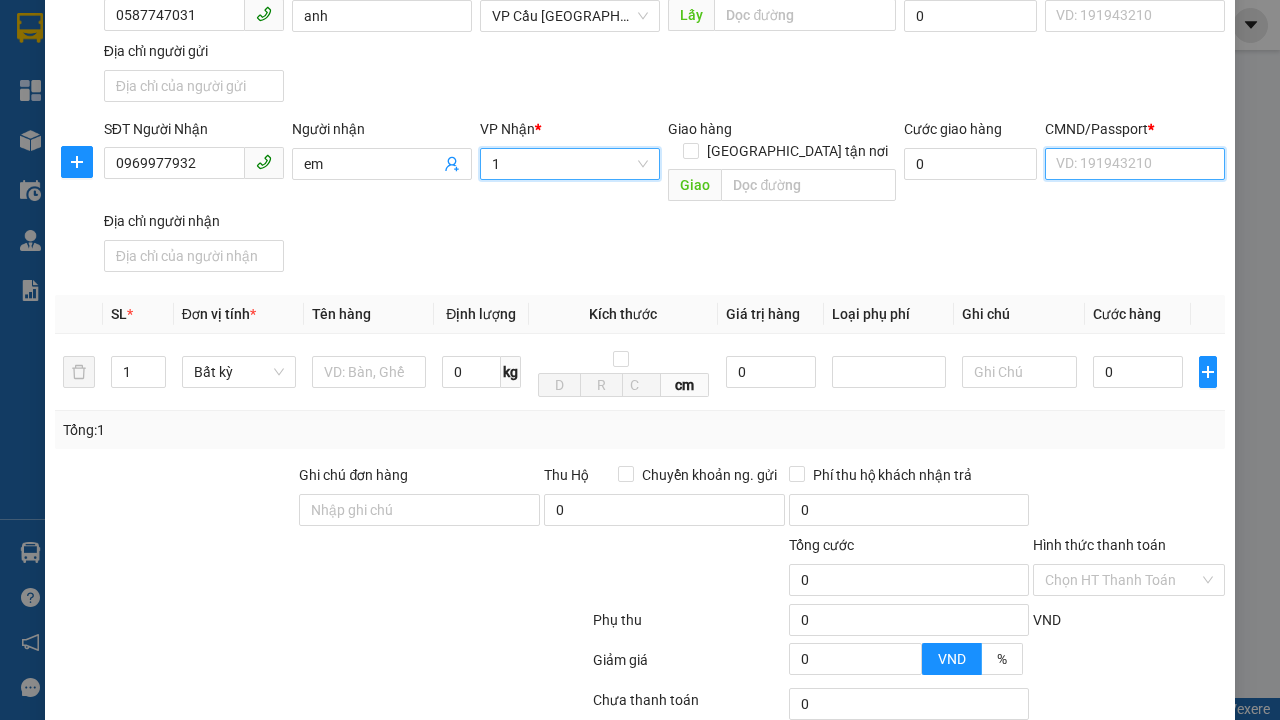 click on "CMND/Passport  *" at bounding box center [1135, 164] 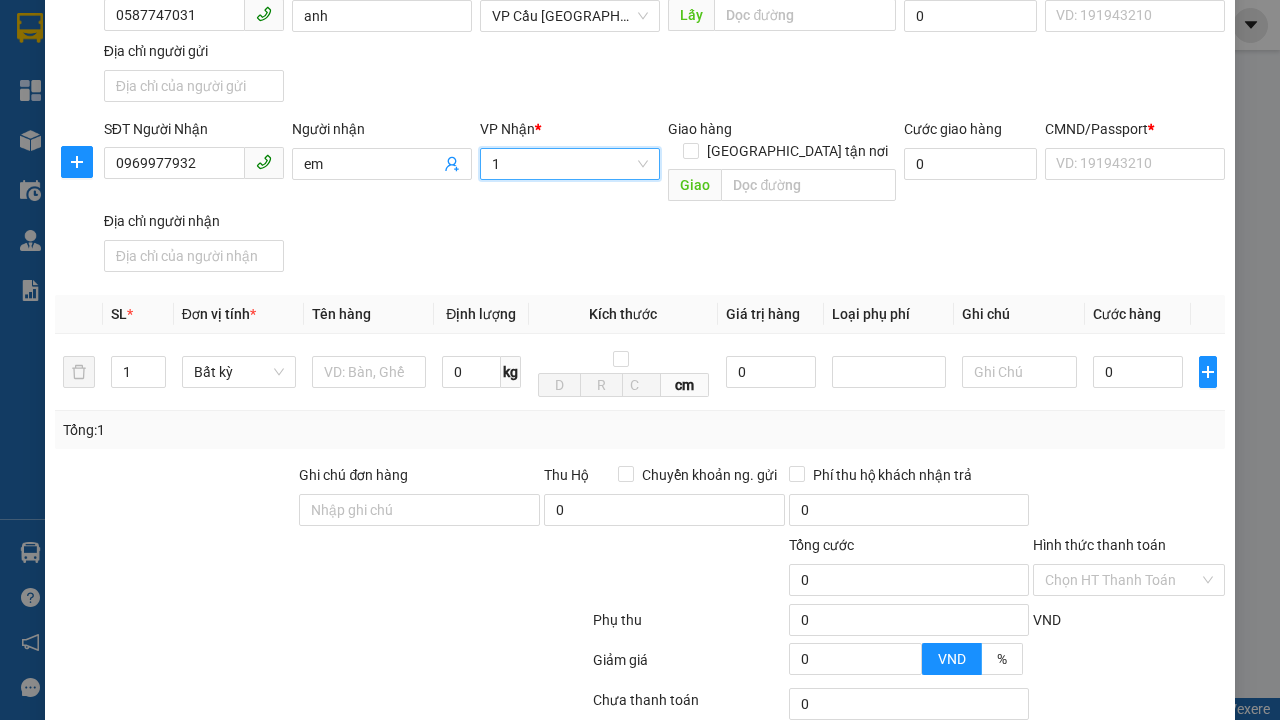 click on "SĐT Người Gửi 0587747031 Người gửi anh VP gửi  * VP Cầu [GEOGRAPHIC_DATA] Lấy hàng Lấy tận nơi Lấy Cước lấy hàng 0 CMND/Passport VD: [PASSPORT] Địa chỉ người gửi" at bounding box center [664, 40] 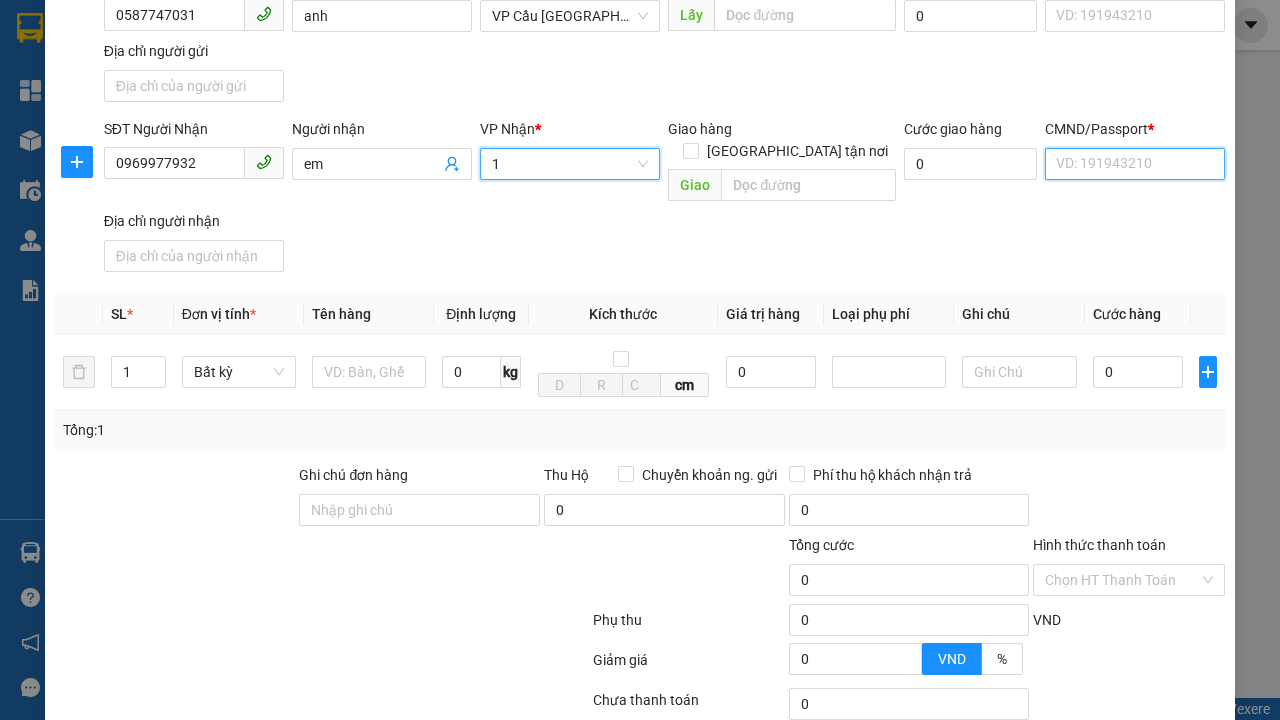 click on "CMND/Passport  *" at bounding box center (1135, 164) 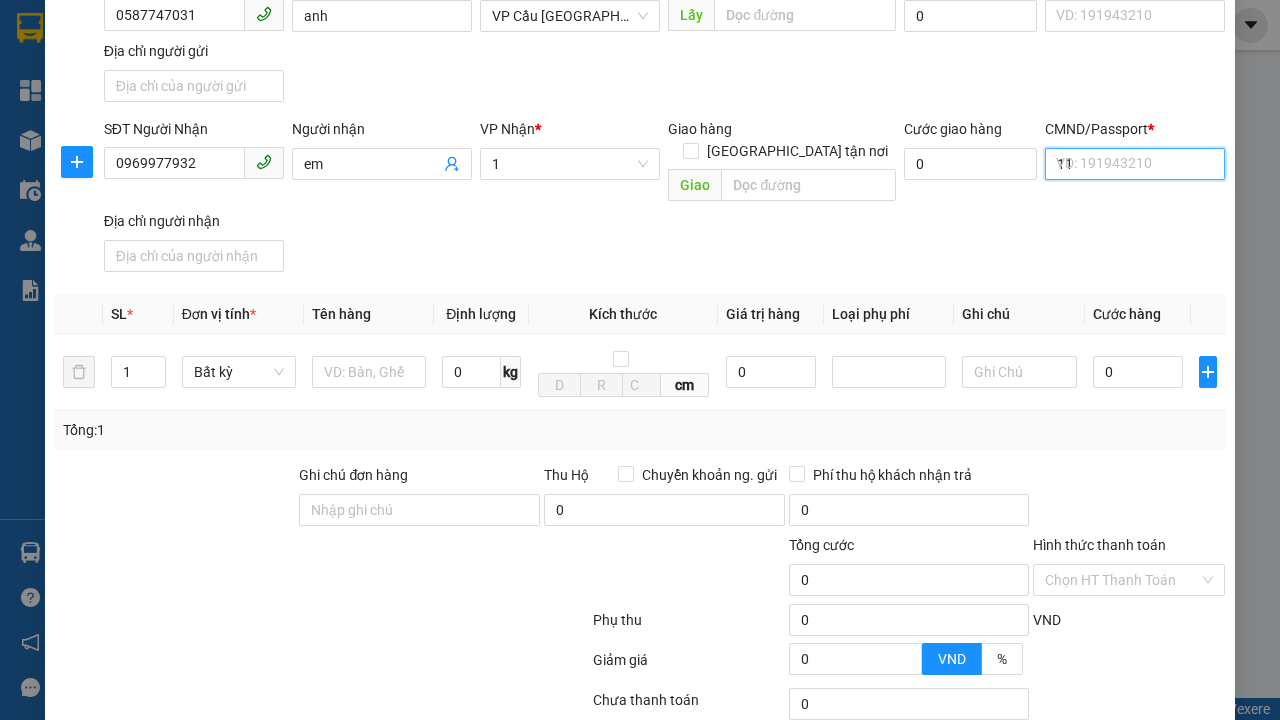 scroll, scrollTop: 232, scrollLeft: 0, axis: vertical 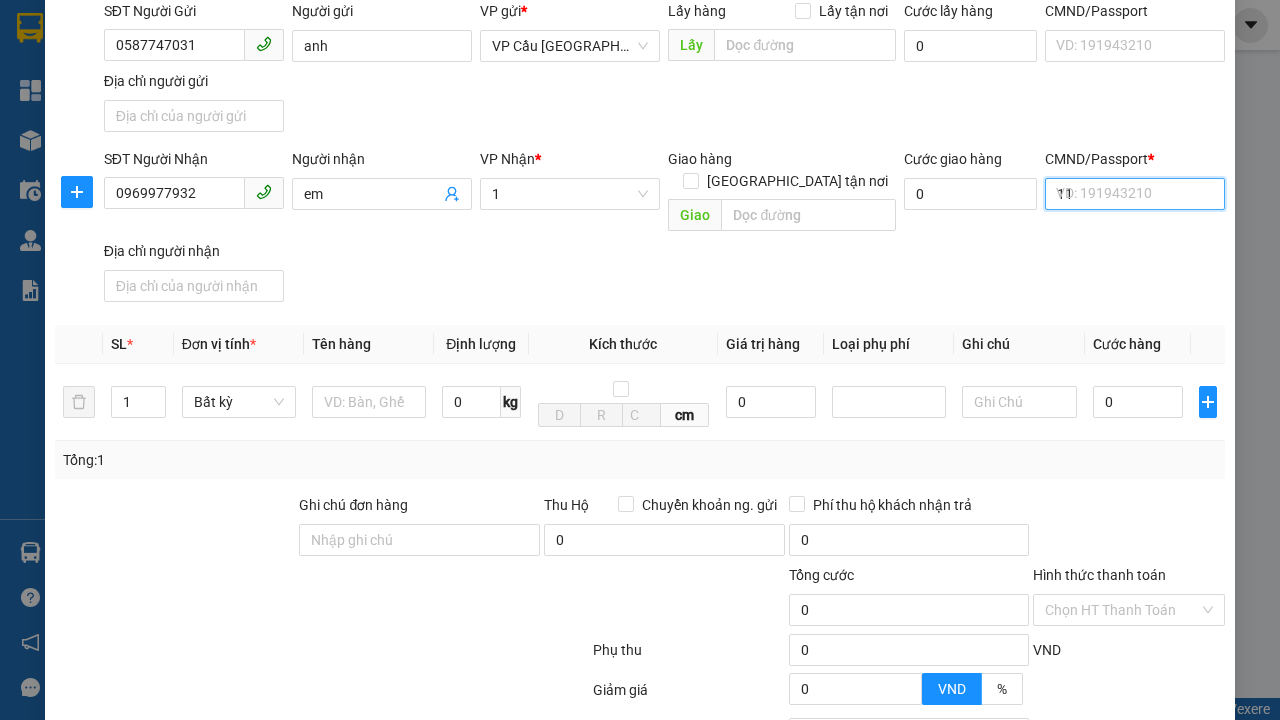 type on "11" 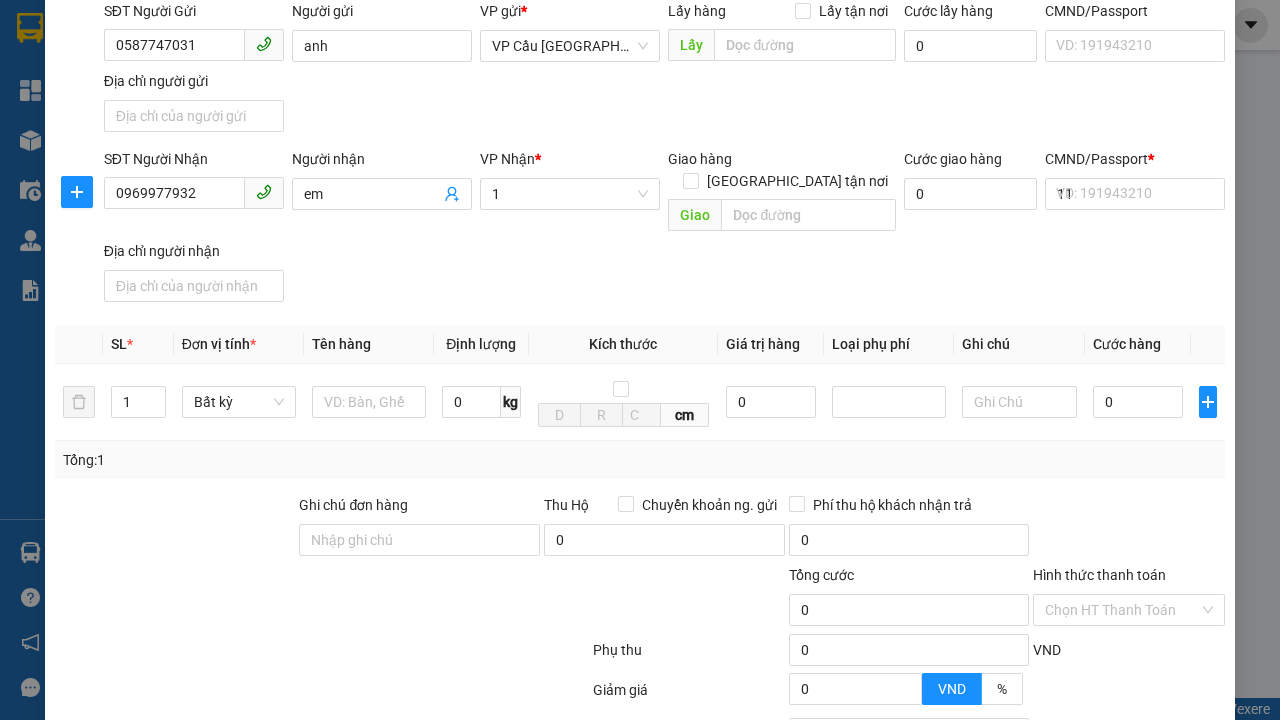 click on "SĐT Người Nhận 0969977932 Người nhận em VP Nhận  * 1 Giao hàng [GEOGRAPHIC_DATA] tận nơi Giao Cước giao hàng 0 CMND/Passport  * 11 VD: [PASSPORT] Địa chỉ người nhận" at bounding box center [664, 229] 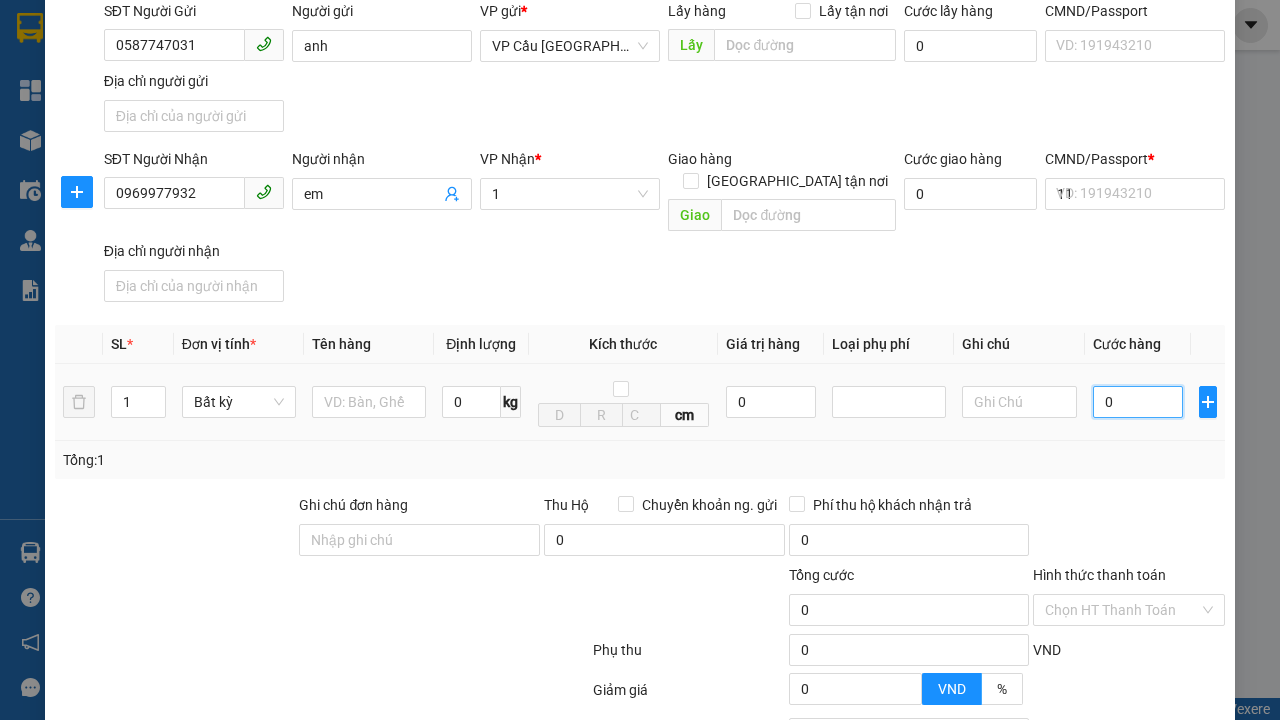 click on "0" at bounding box center (1138, 402) 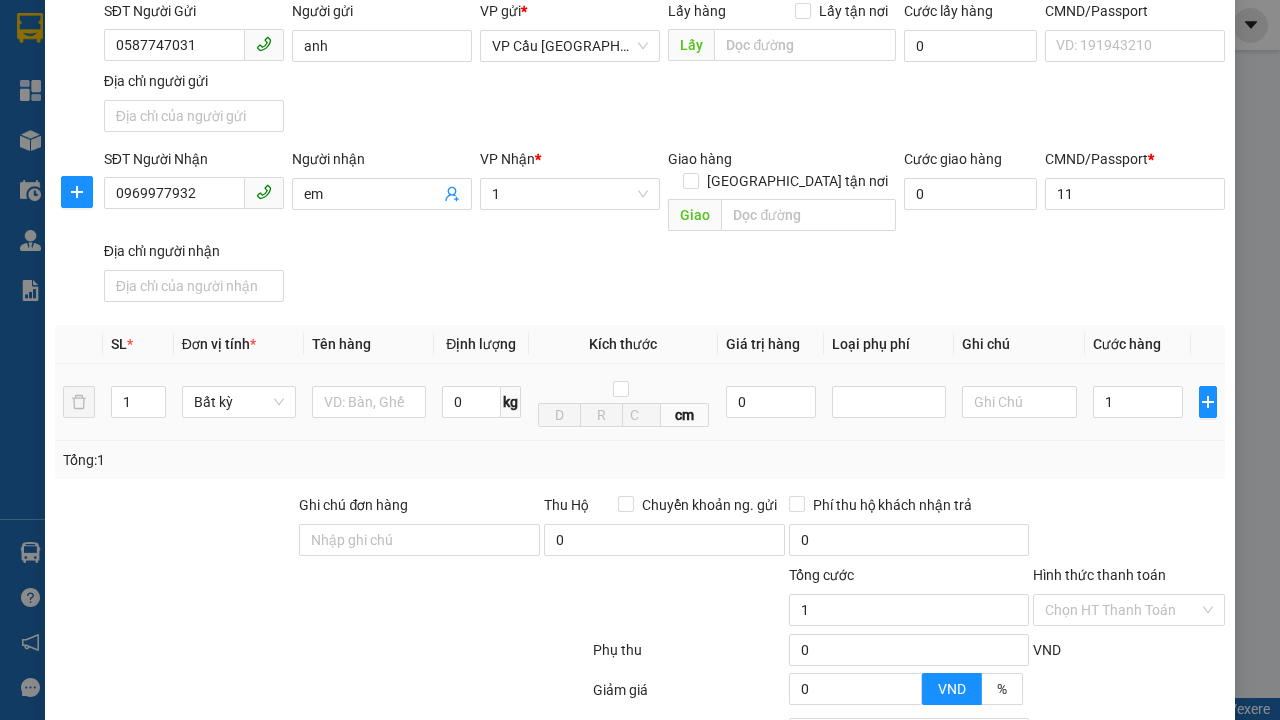 click on "Ghi chú" at bounding box center [1019, 344] 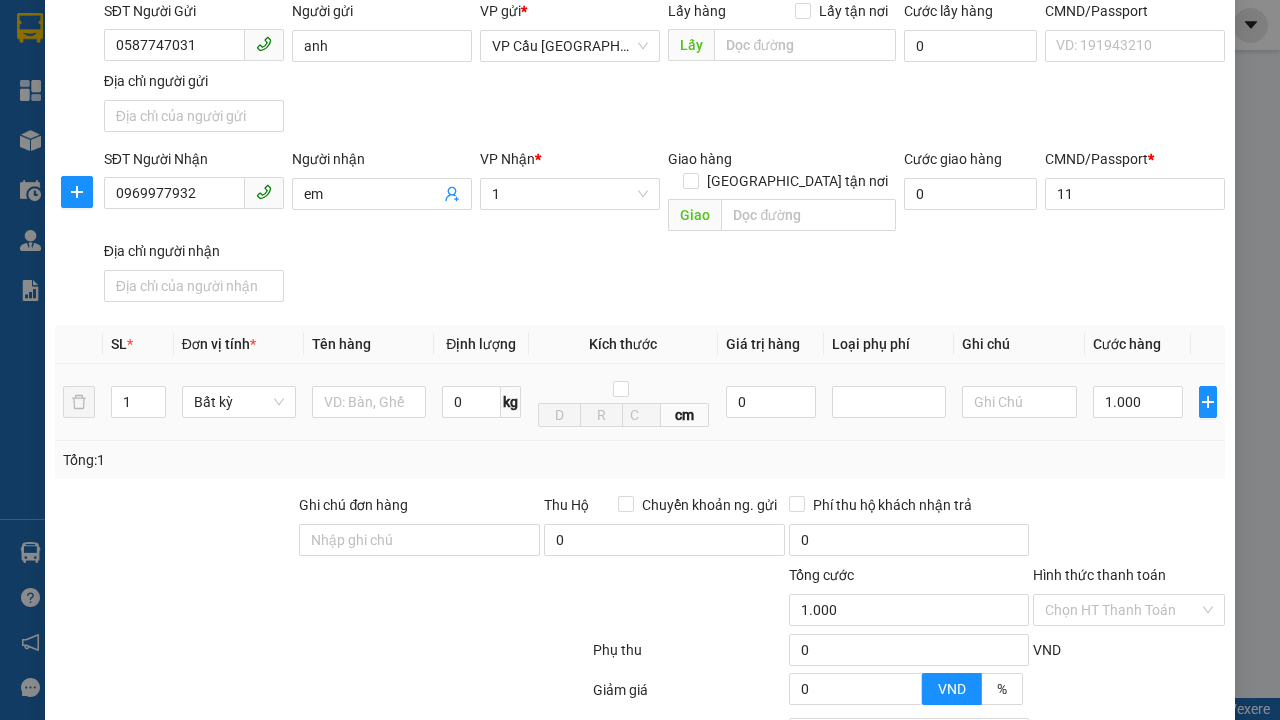 type on "300" 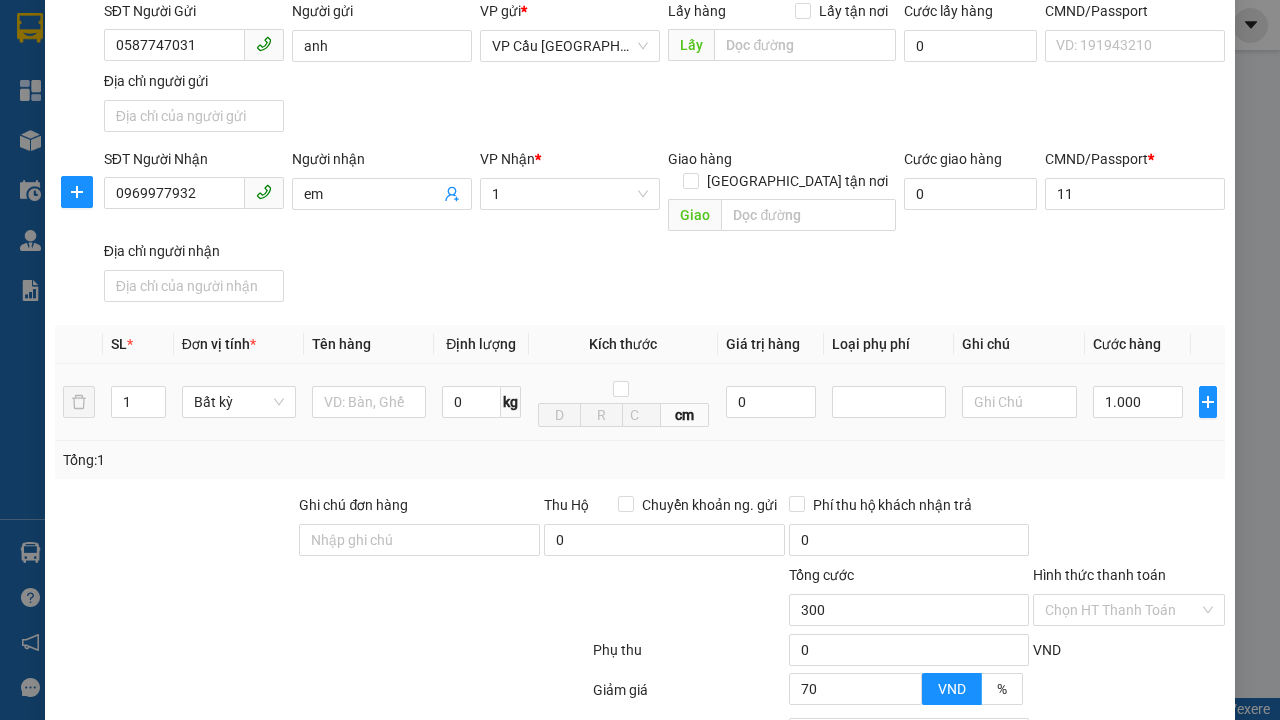 click on "[PERSON_NAME]" at bounding box center [1027, 847] 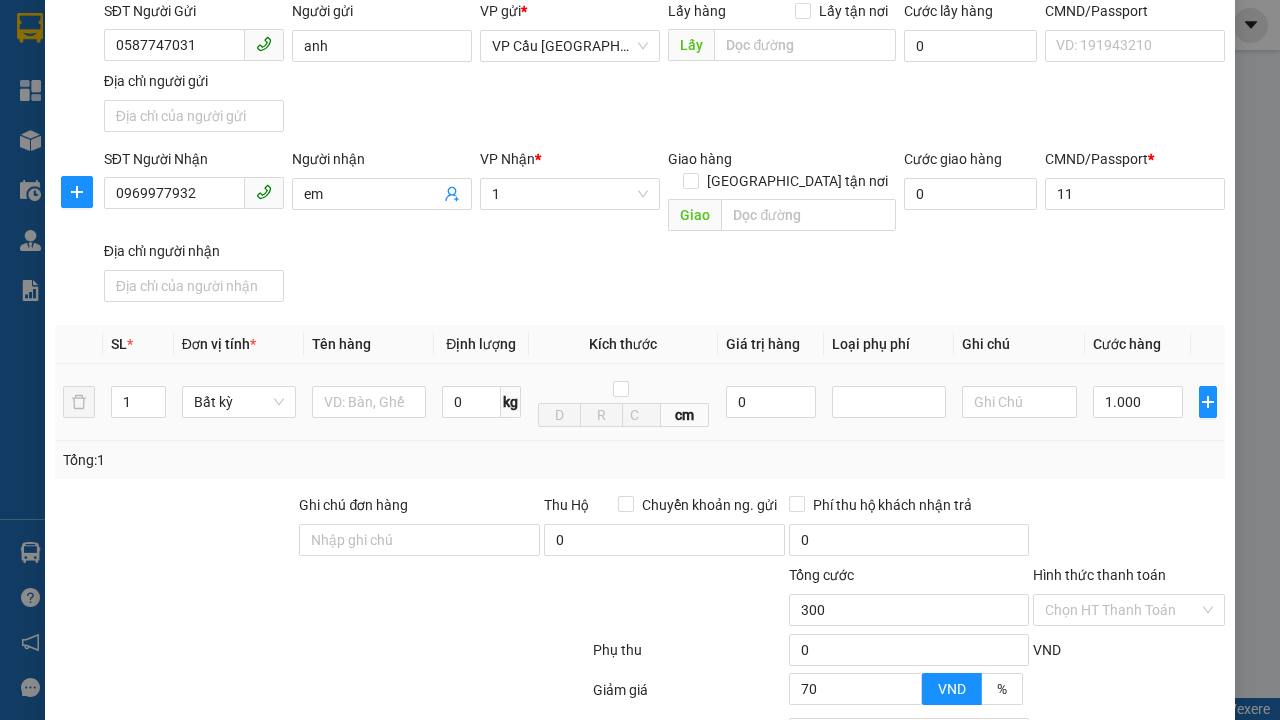 click 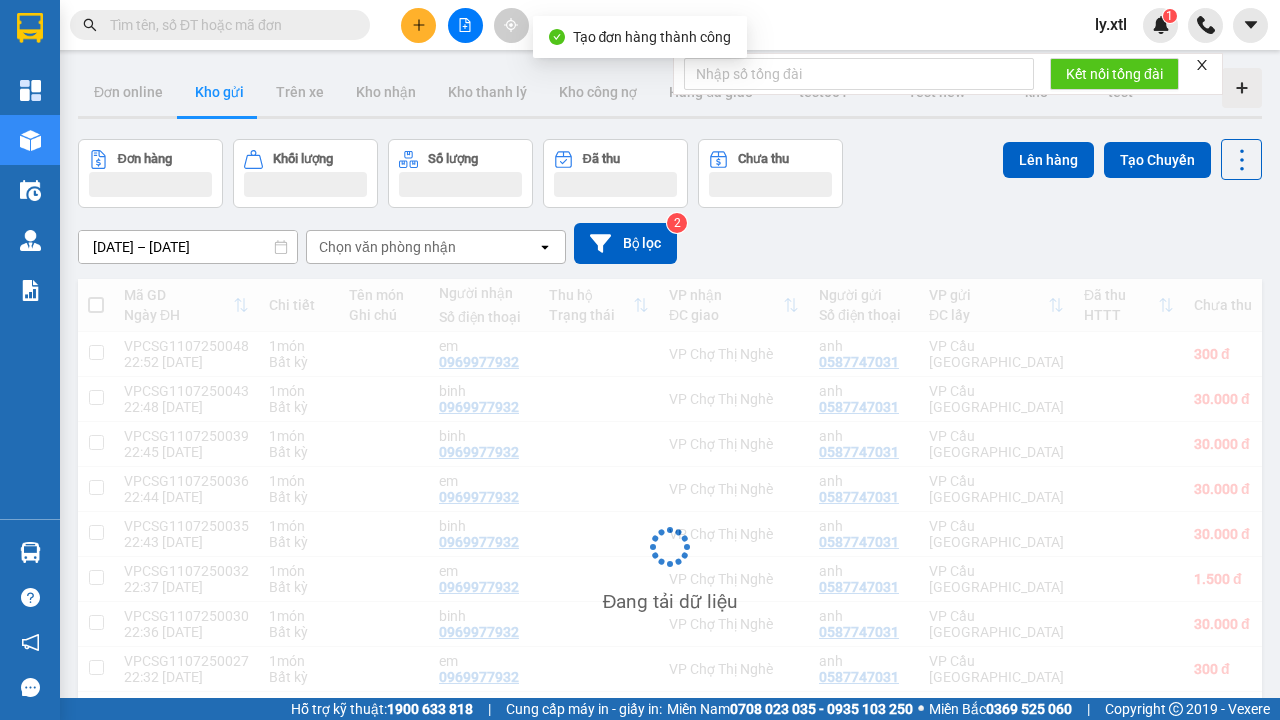 scroll, scrollTop: 3, scrollLeft: 0, axis: vertical 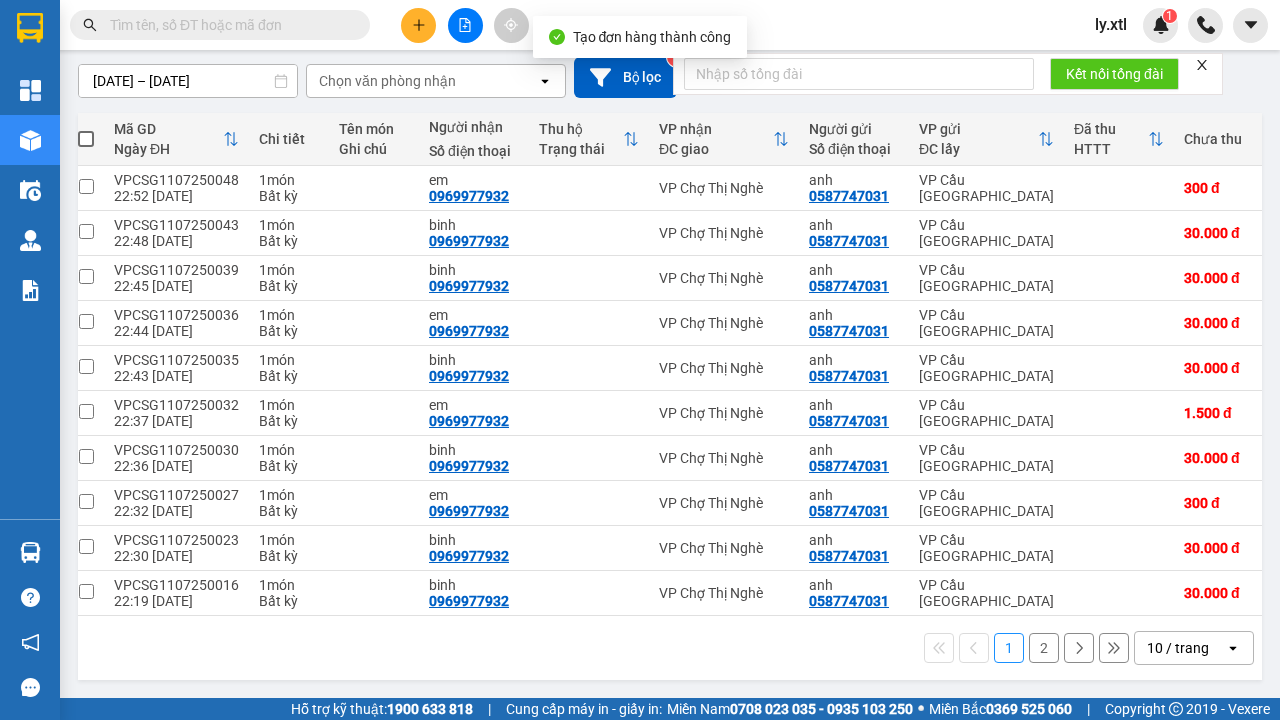 click at bounding box center (86, 186) 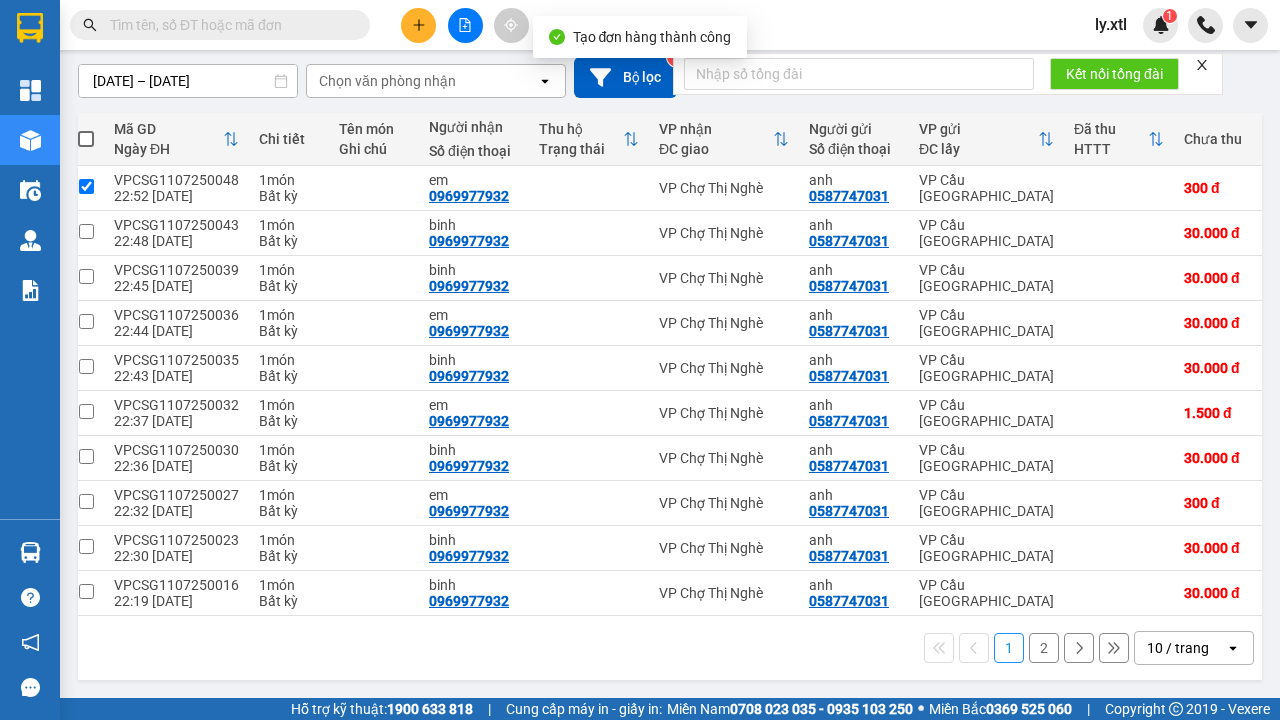 checkbox on "true" 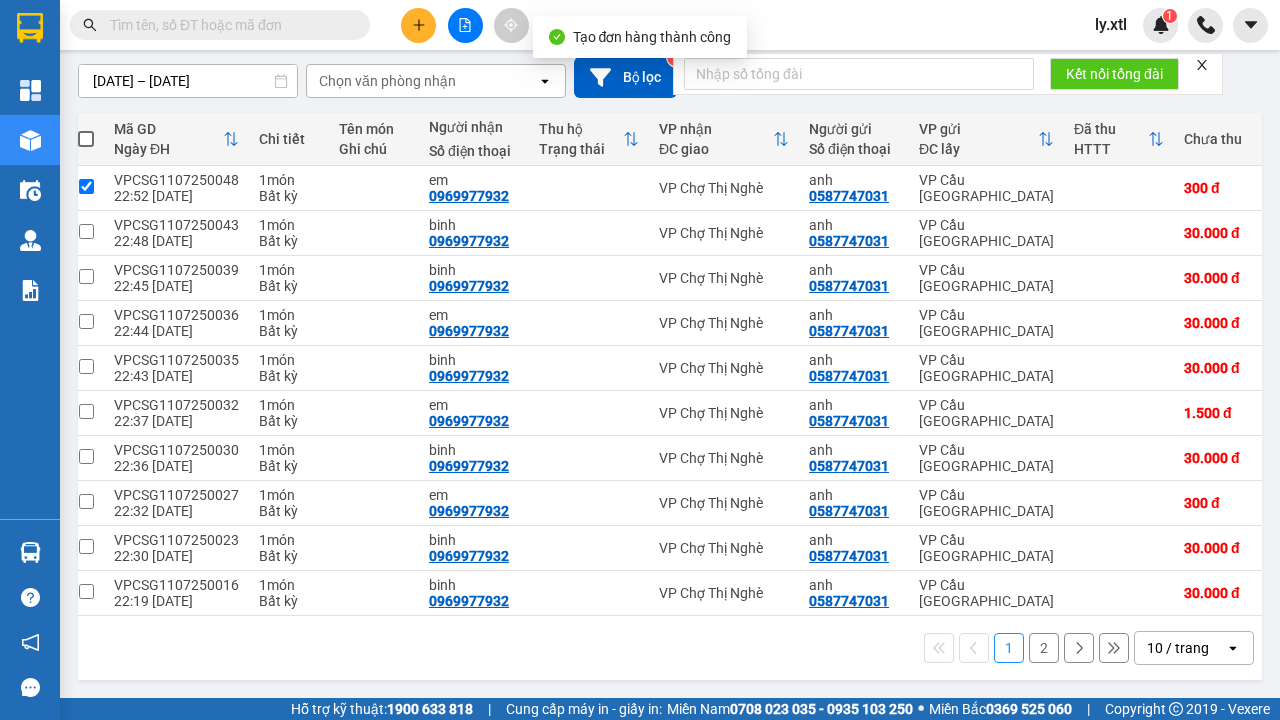 click on "Lên hàng" at bounding box center [1048, -9] 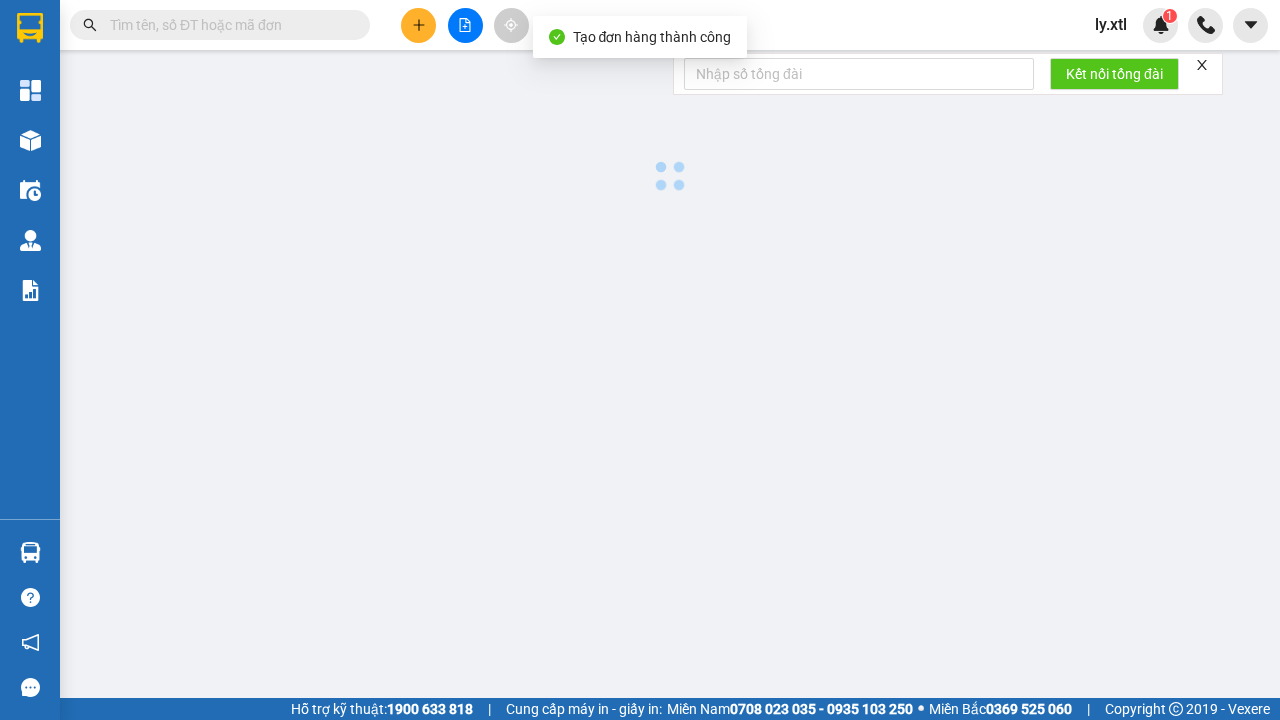 scroll, scrollTop: 0, scrollLeft: 0, axis: both 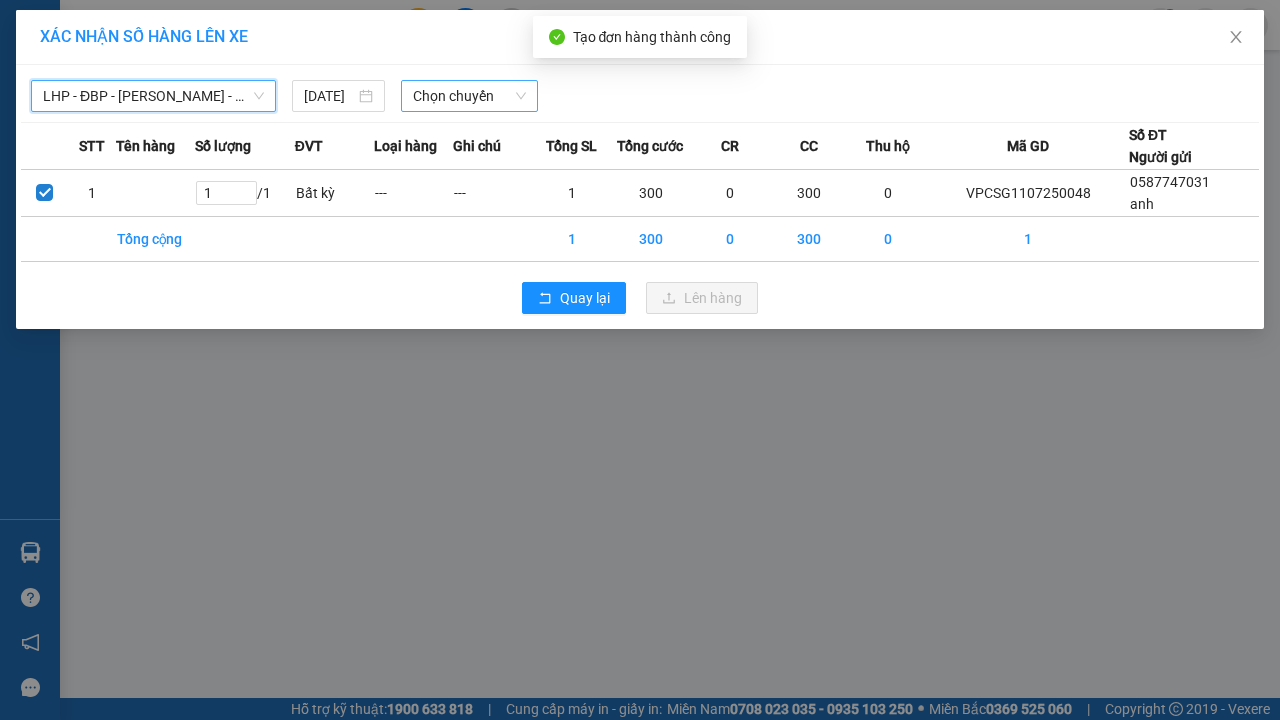 click on "[DATE]" at bounding box center (329, 96) 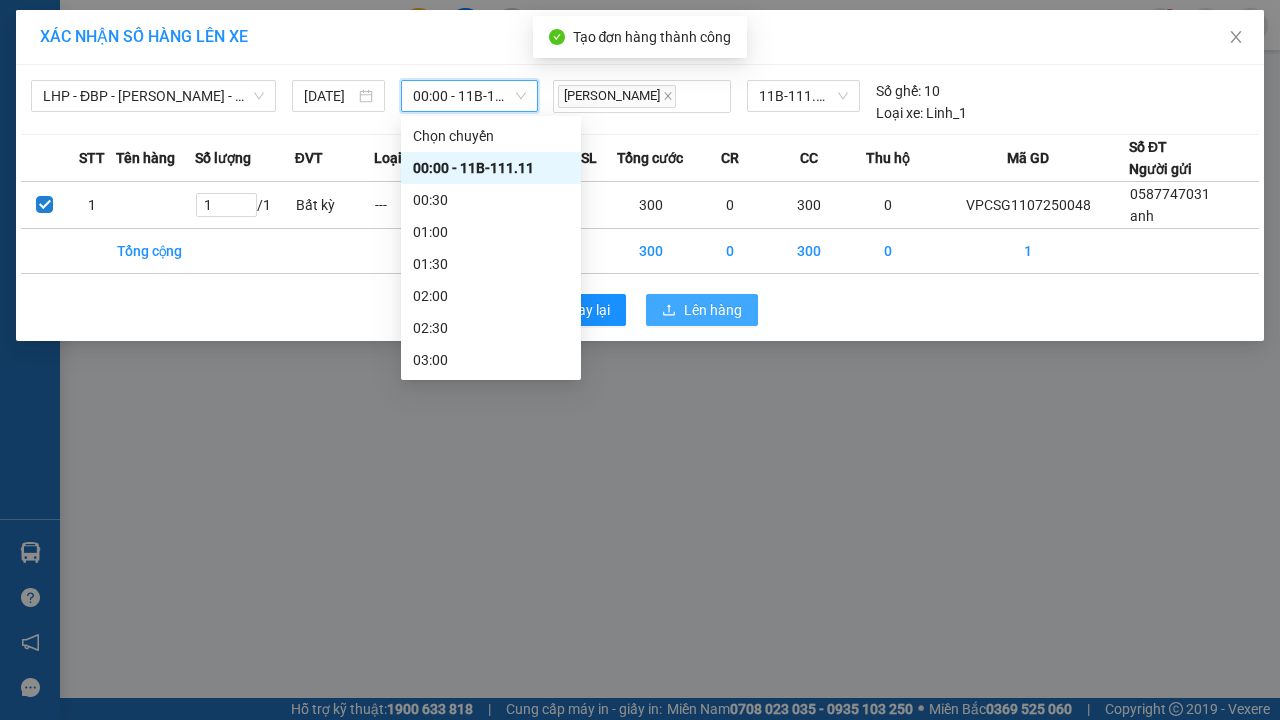 click on "Lên hàng" at bounding box center [713, 310] 